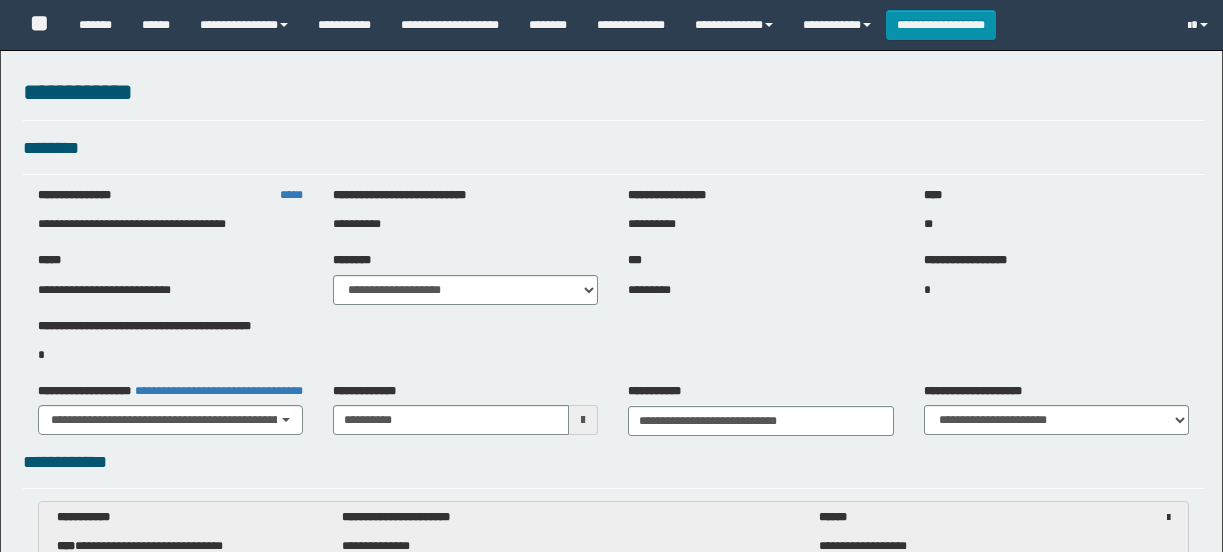 select on "***" 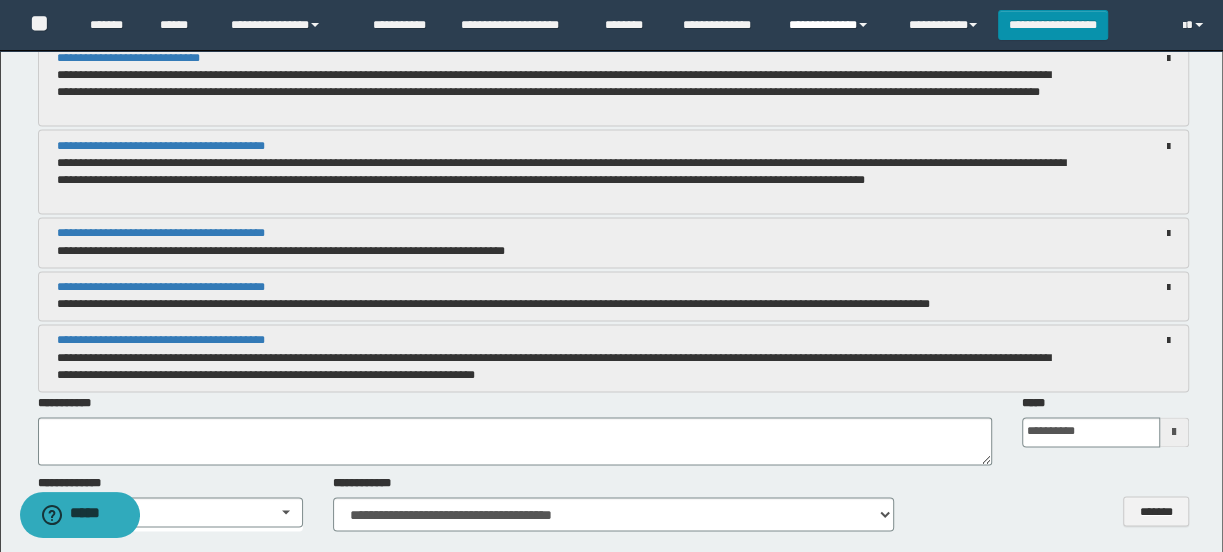 scroll, scrollTop: 0, scrollLeft: 0, axis: both 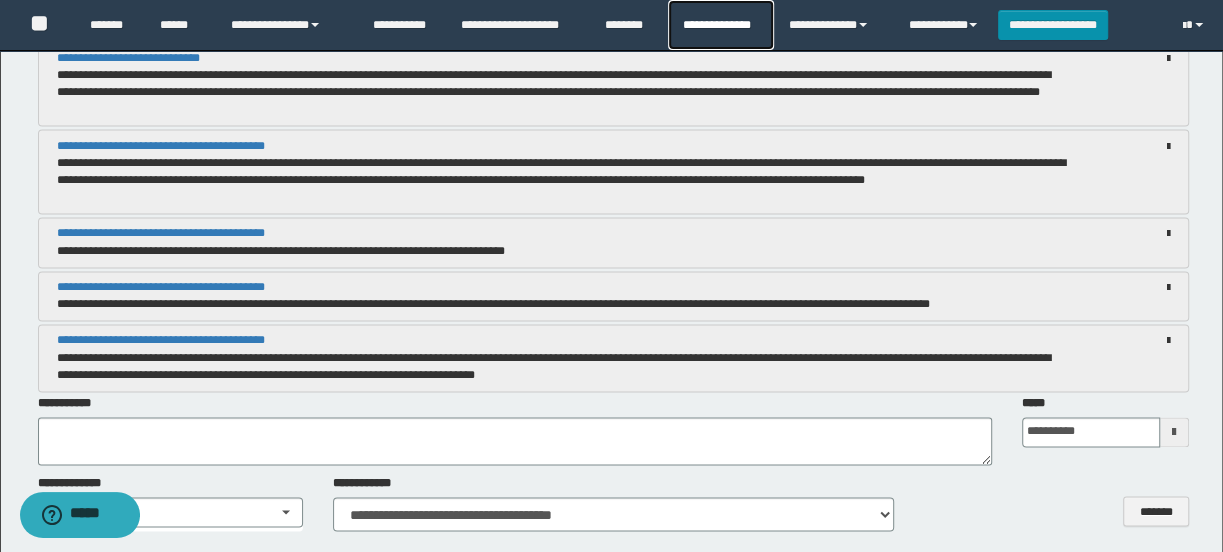 click on "**********" at bounding box center (720, 25) 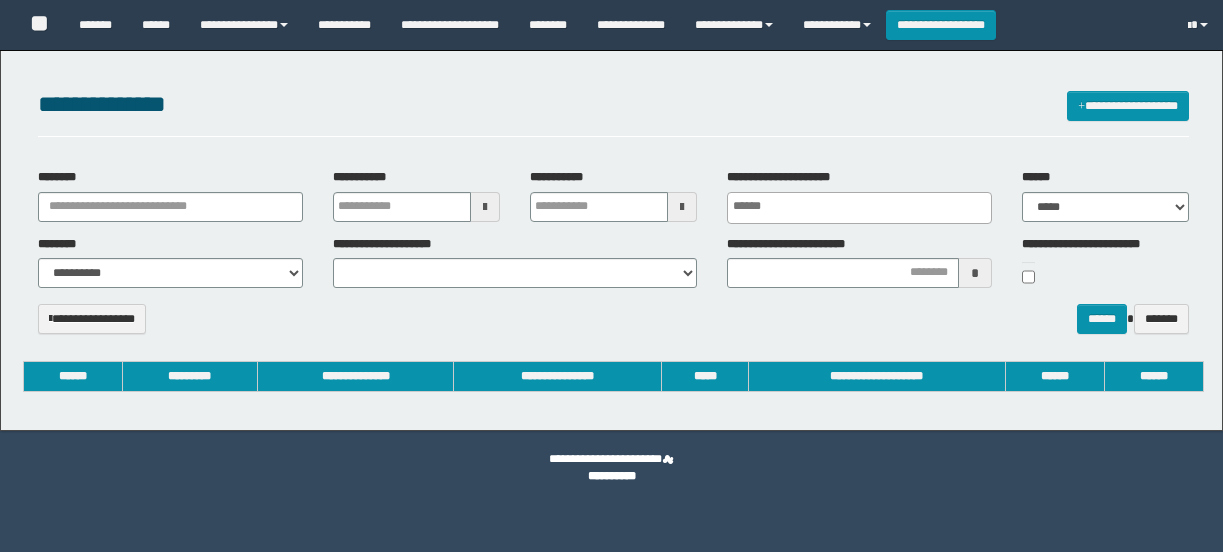 select 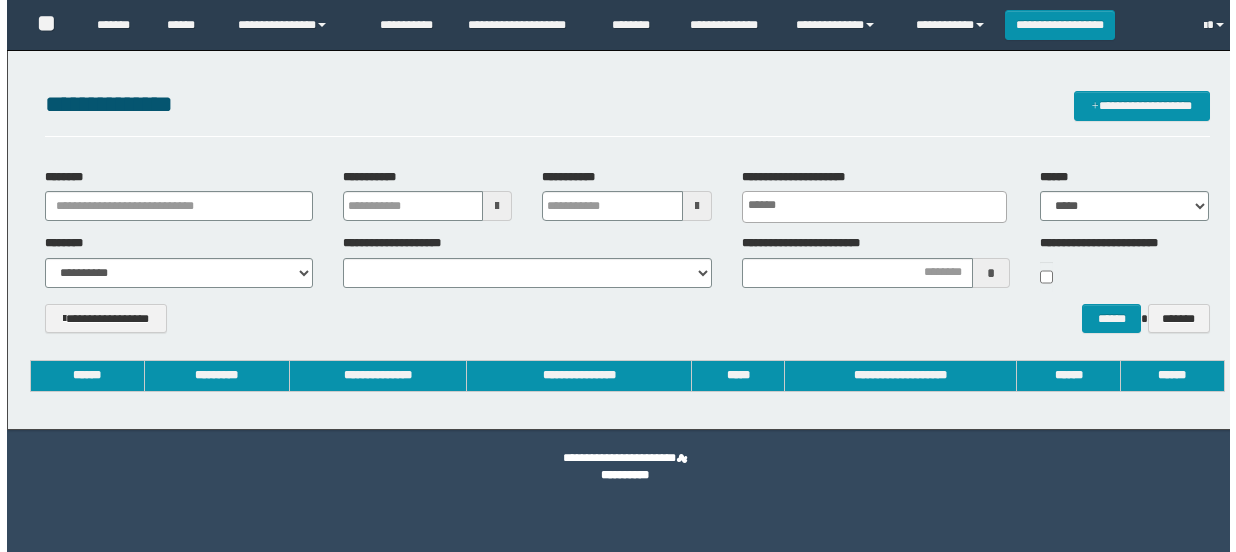 scroll, scrollTop: 0, scrollLeft: 0, axis: both 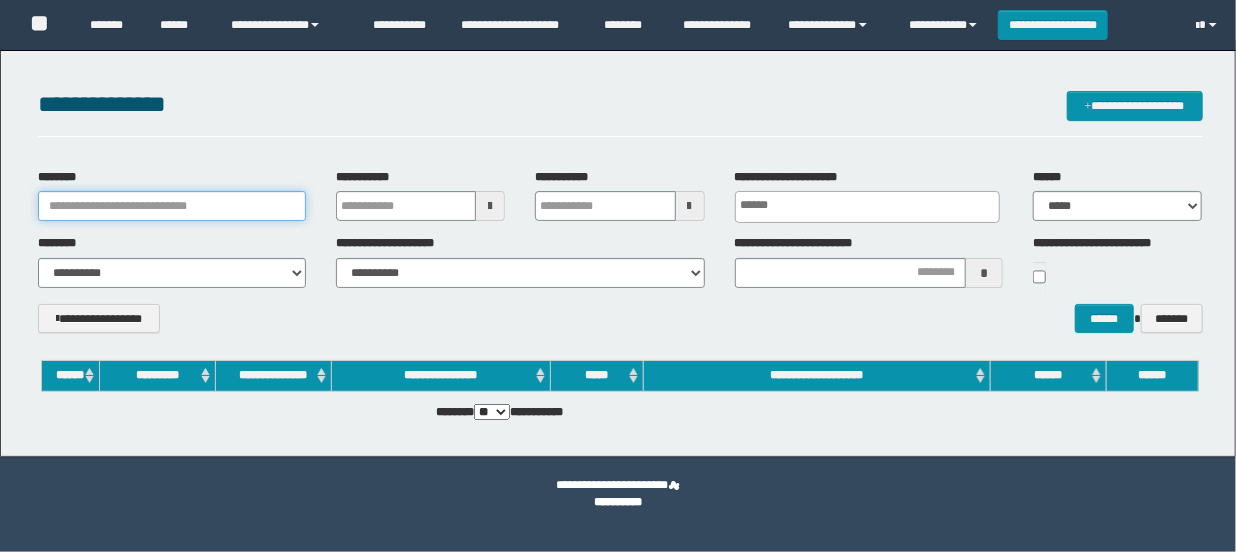 click on "********" at bounding box center (172, 206) 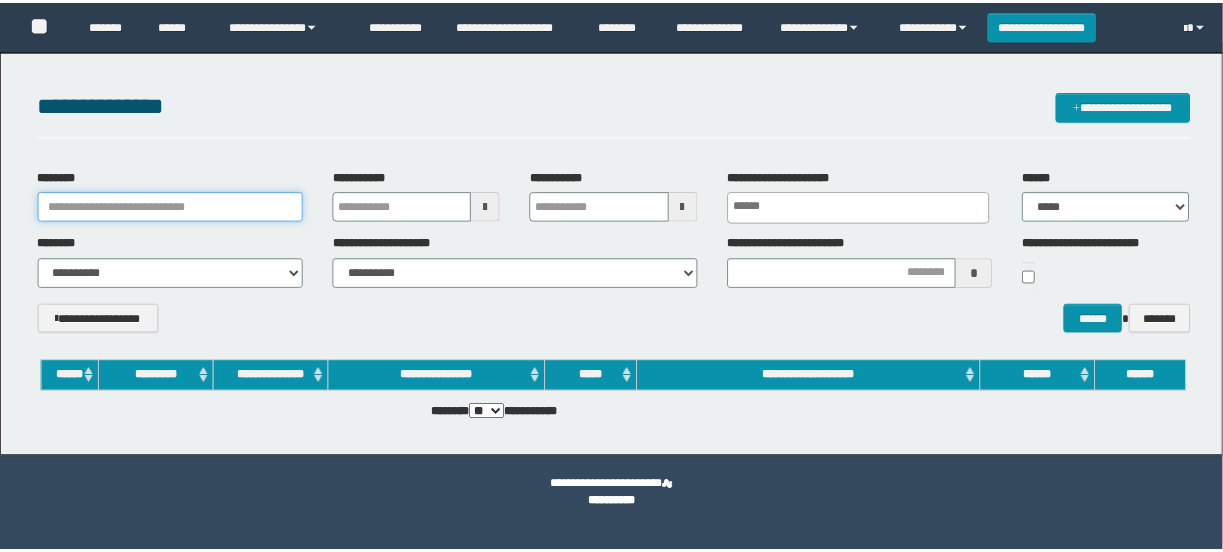 scroll, scrollTop: 0, scrollLeft: 0, axis: both 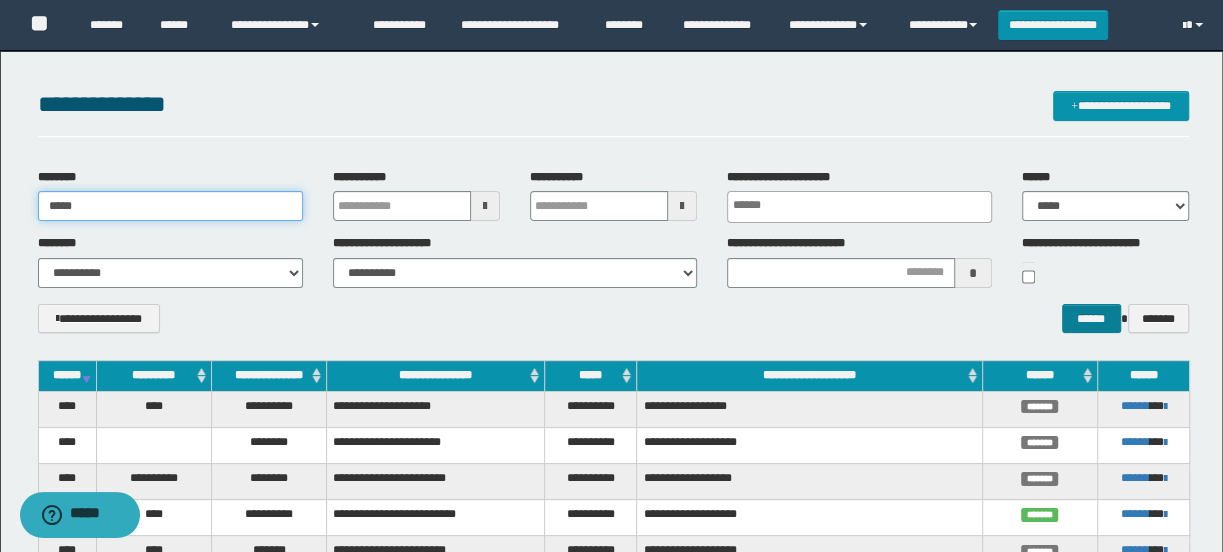 type on "*****" 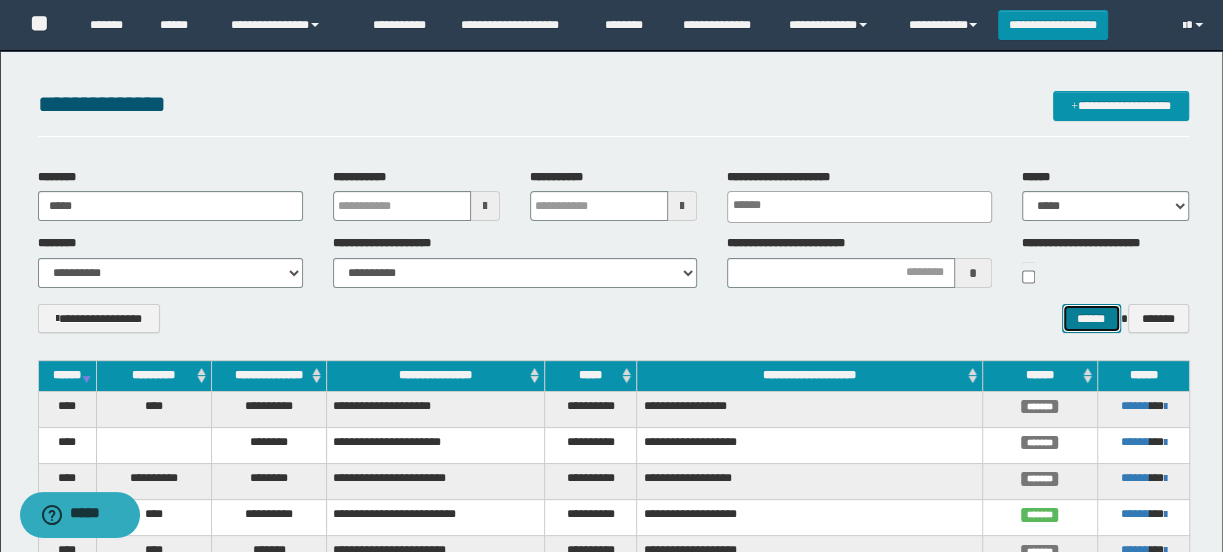 click on "******" at bounding box center (1091, 319) 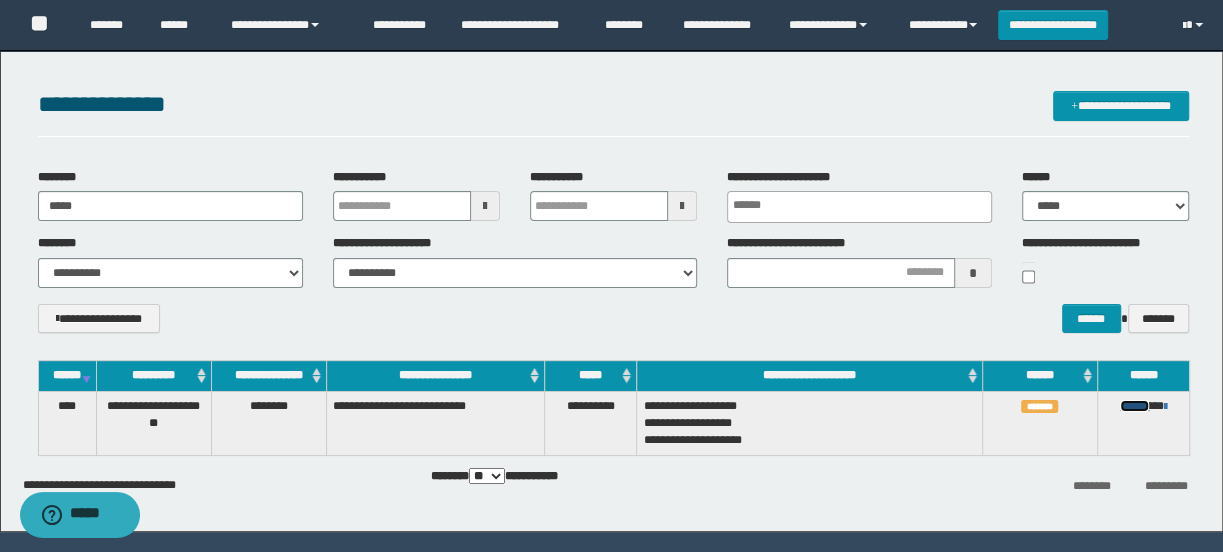 click on "******" at bounding box center [1134, 406] 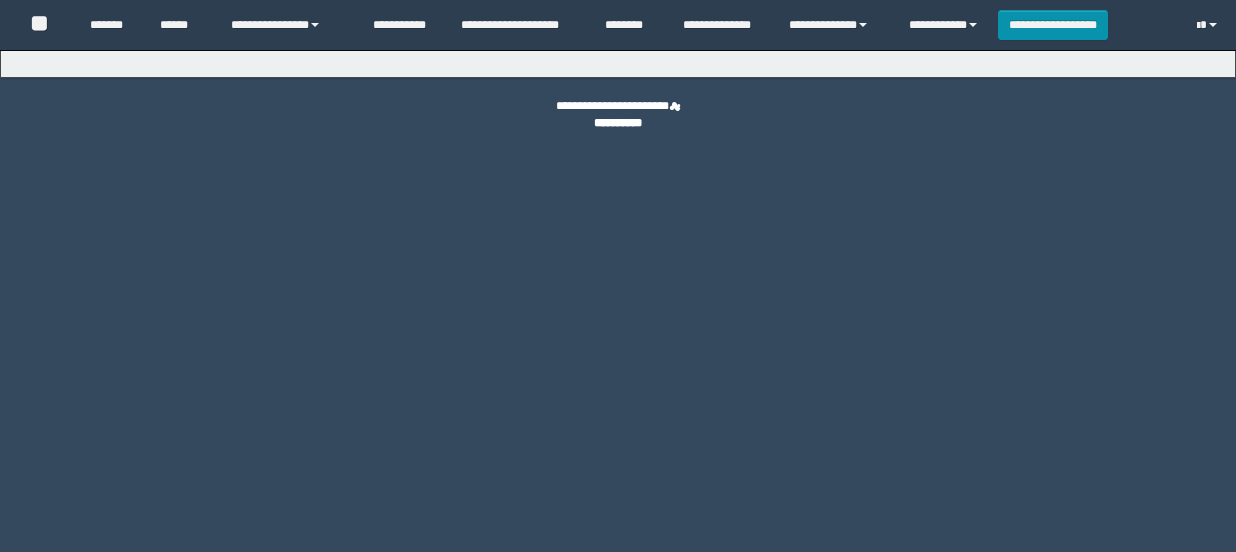 scroll, scrollTop: 0, scrollLeft: 0, axis: both 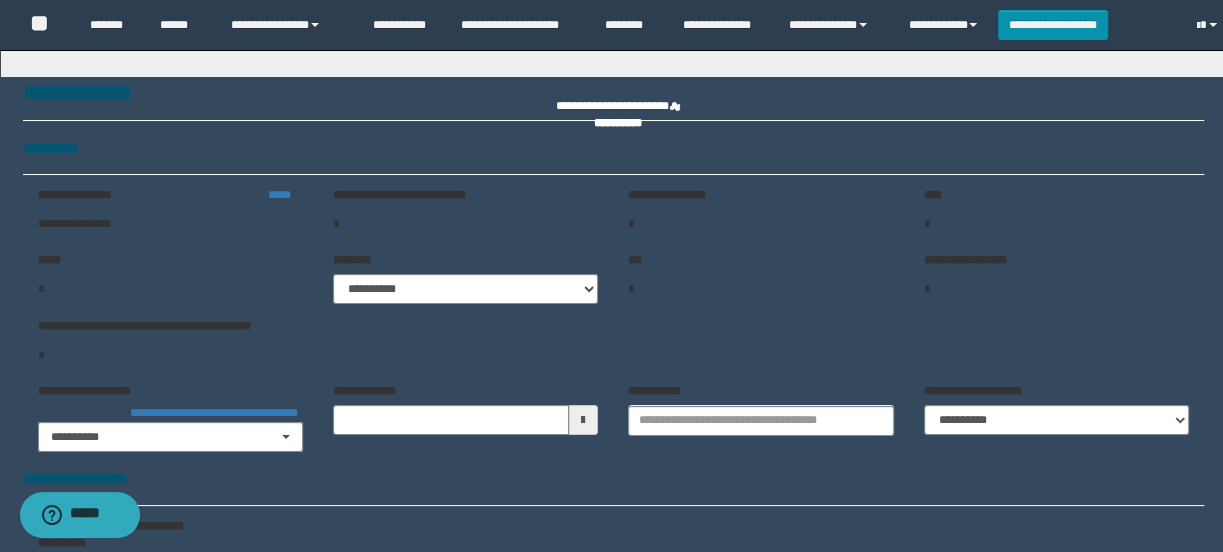 type on "**********" 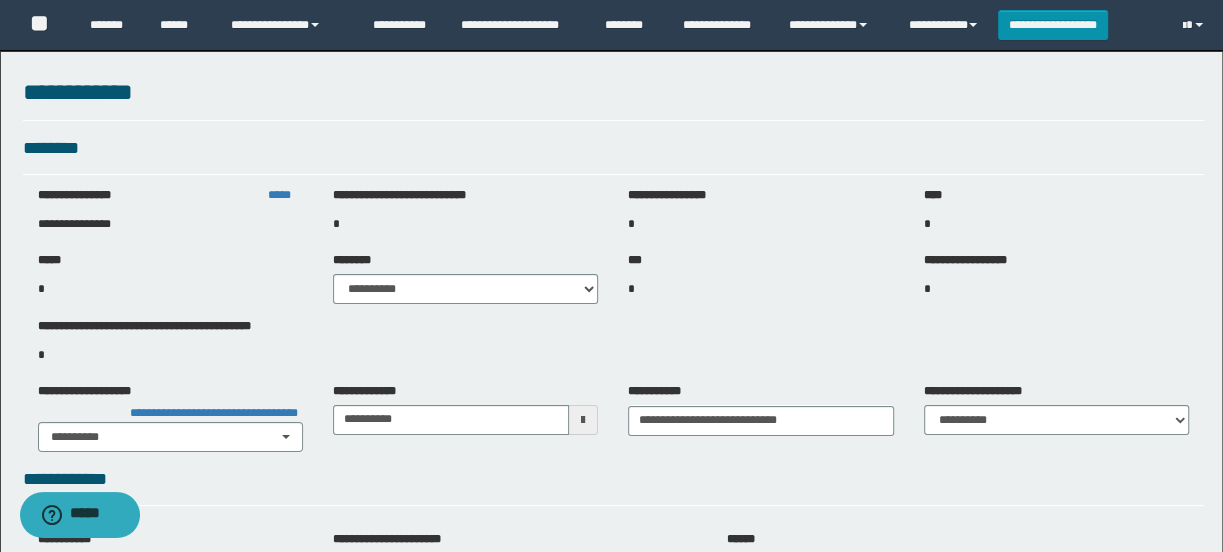 select on "***" 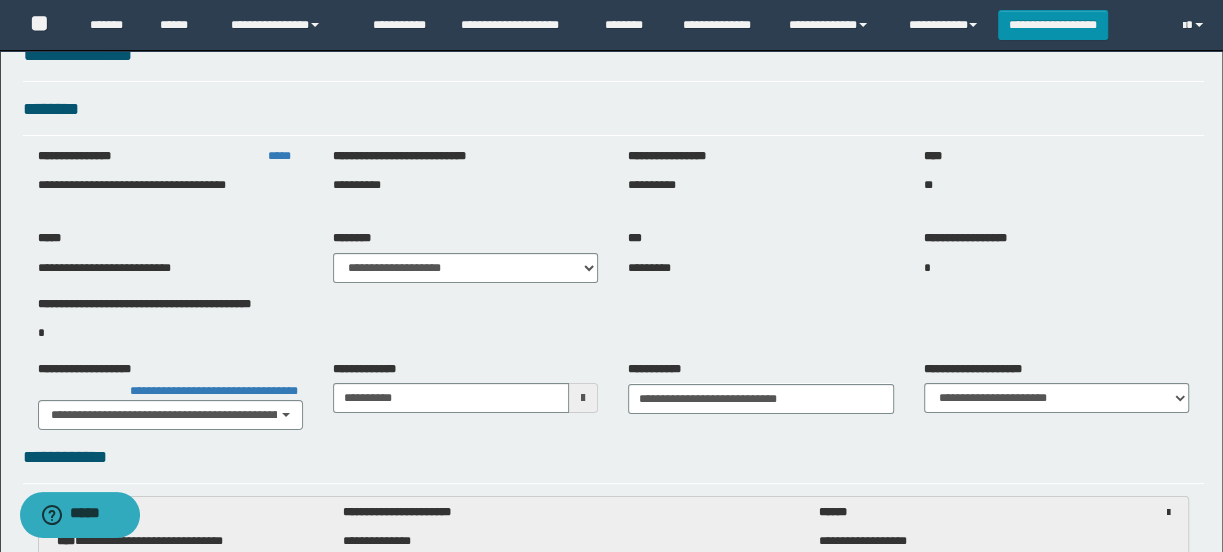 scroll, scrollTop: 0, scrollLeft: 0, axis: both 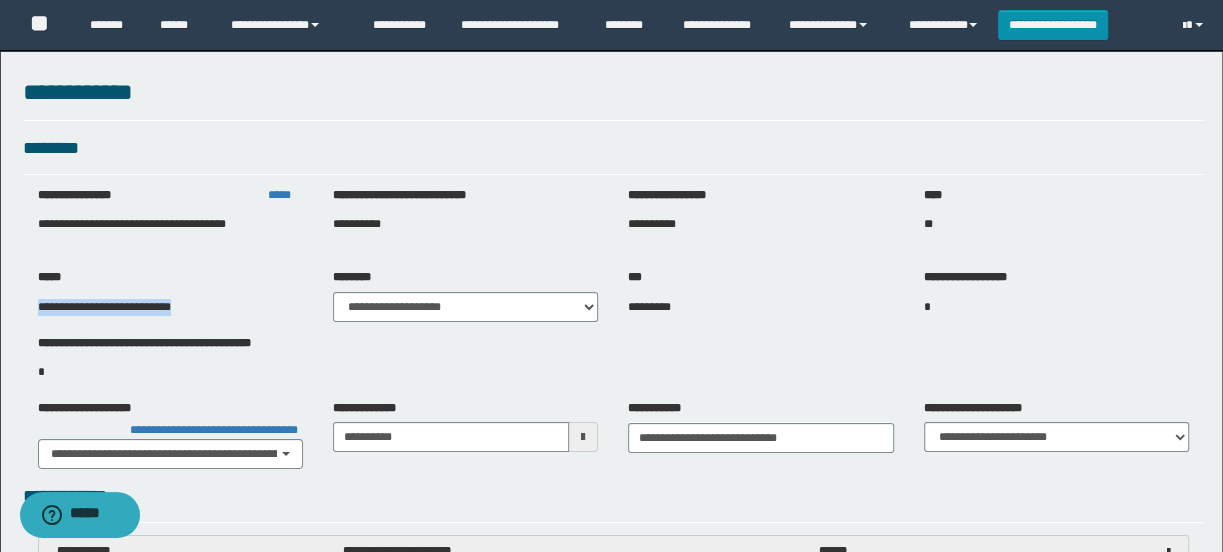 drag, startPoint x: 196, startPoint y: 306, endPoint x: 26, endPoint y: 306, distance: 170 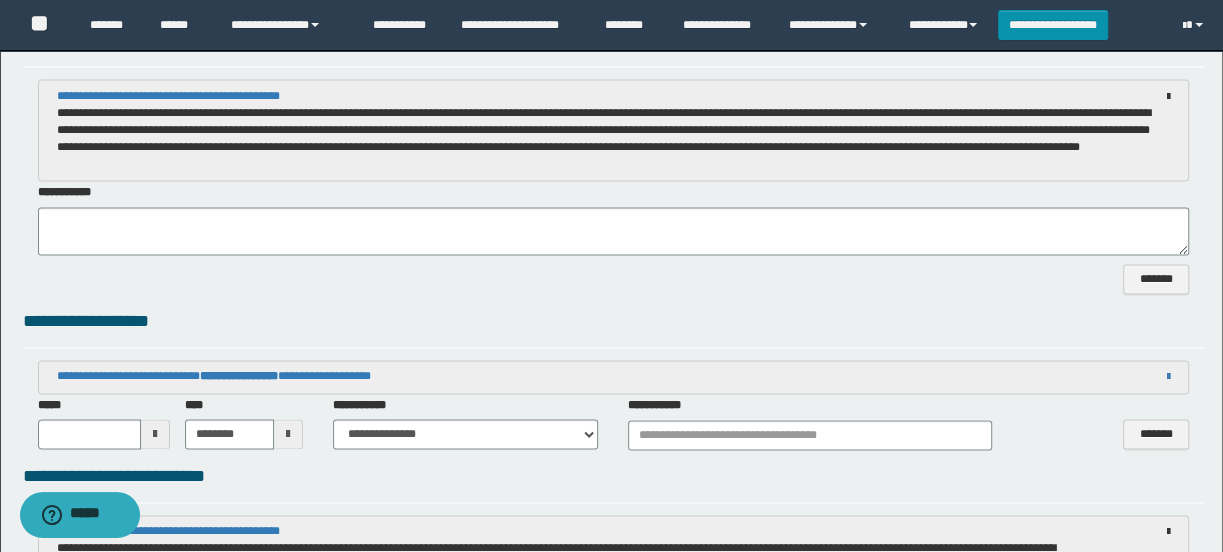scroll, scrollTop: 1636, scrollLeft: 0, axis: vertical 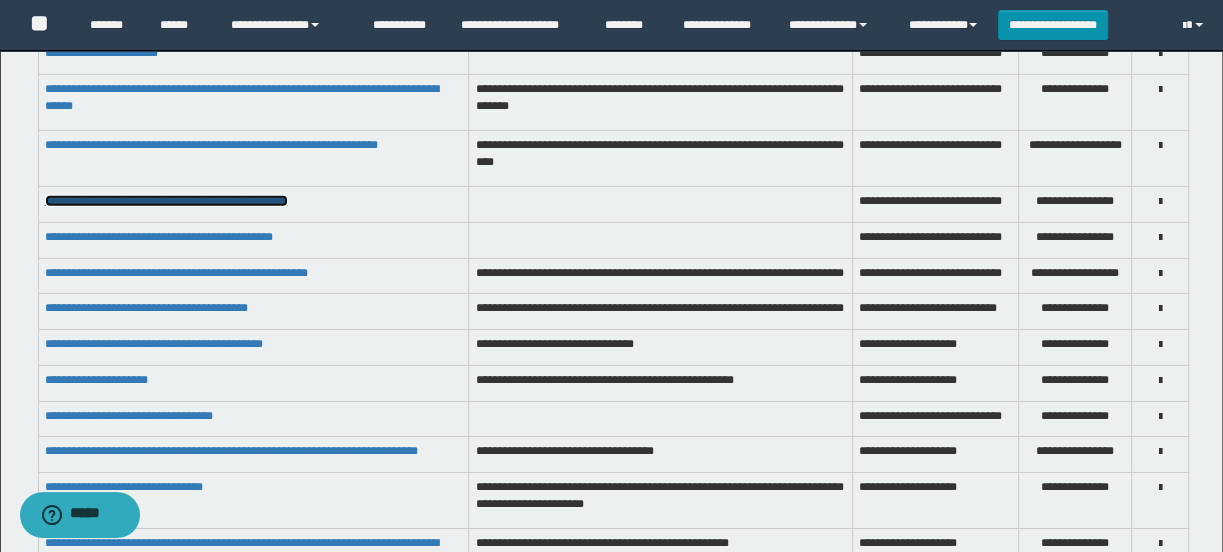 click on "**********" at bounding box center [166, 201] 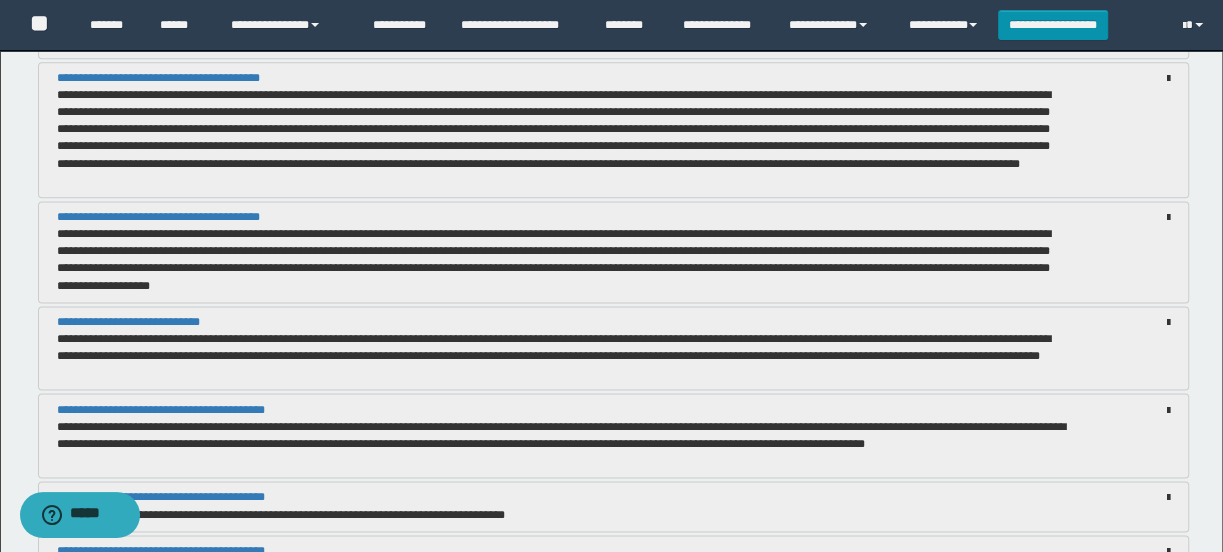 scroll, scrollTop: 5815, scrollLeft: 0, axis: vertical 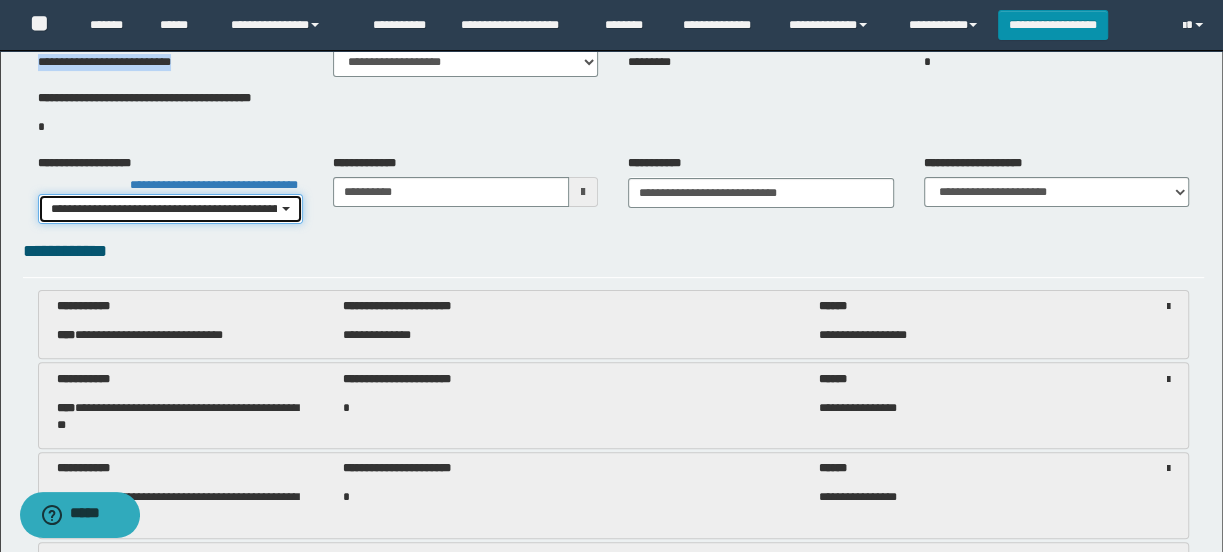 click at bounding box center [286, 209] 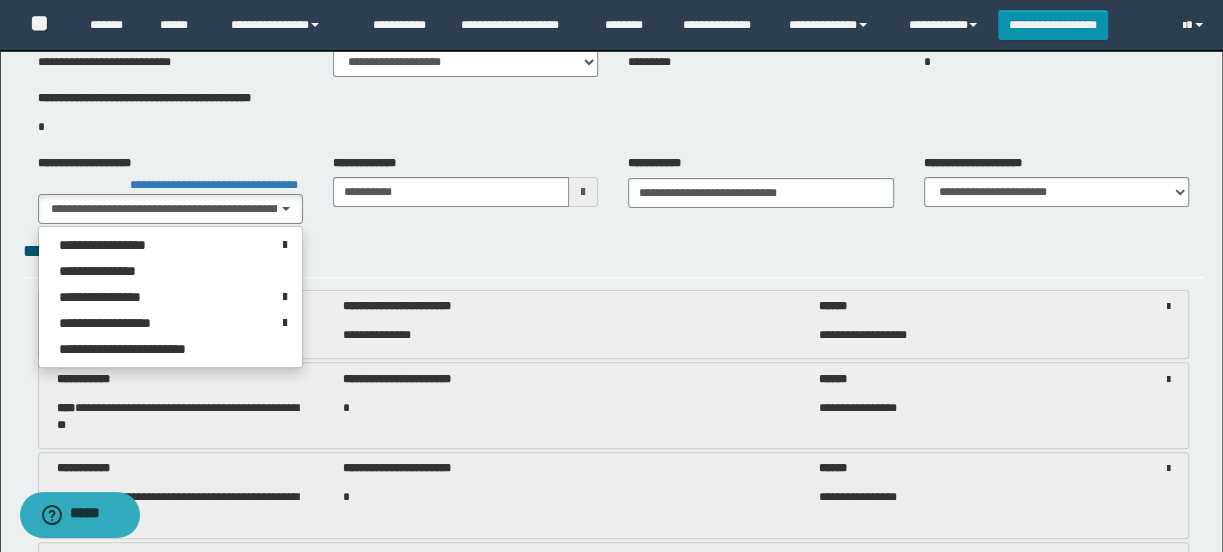 click on "[DATE]
[FIRST]
[LAST]
[CITY]
[ADDRESS]
[EMAIL]
[PHONE]
[SSN]
[CREDIT_CARD]
[DRIVER_LICENSE]
[PASSPORT]
[FIRST]
[LAST]
[CITY]
[STATE] [POSTAL_CODE] [COUNTRY] [PHONE] [EMAIL] [SSN] [CREDIT_CARD] [DRIVER_LICENSE] [PASSPORT] [DATE] [FULL_NAME] [ADDRESS]" at bounding box center (613, 4586) 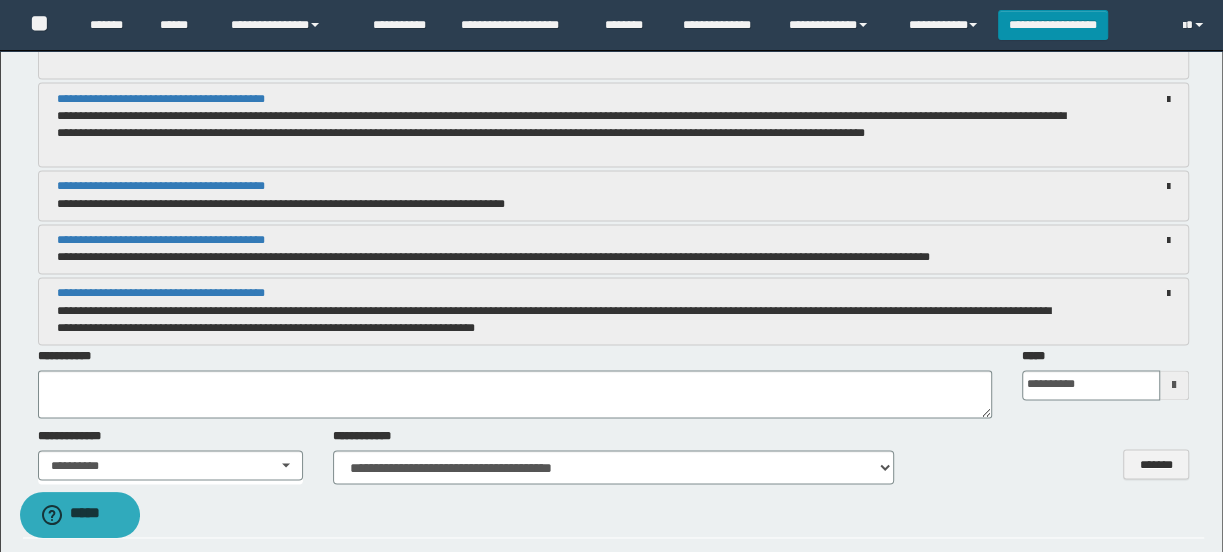 scroll, scrollTop: 6155, scrollLeft: 0, axis: vertical 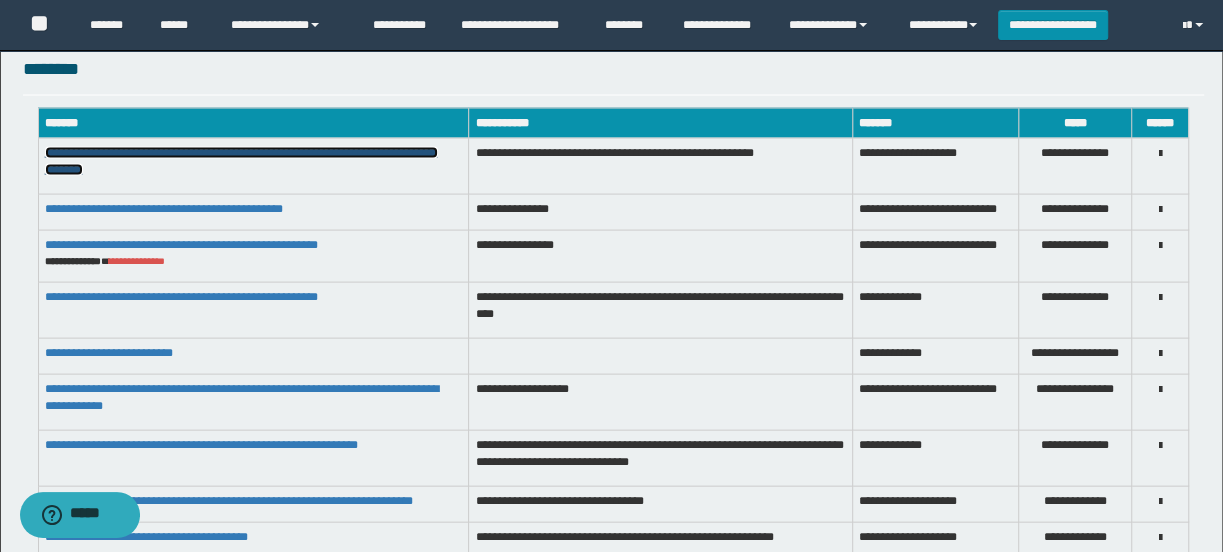 click on "**********" at bounding box center (241, 161) 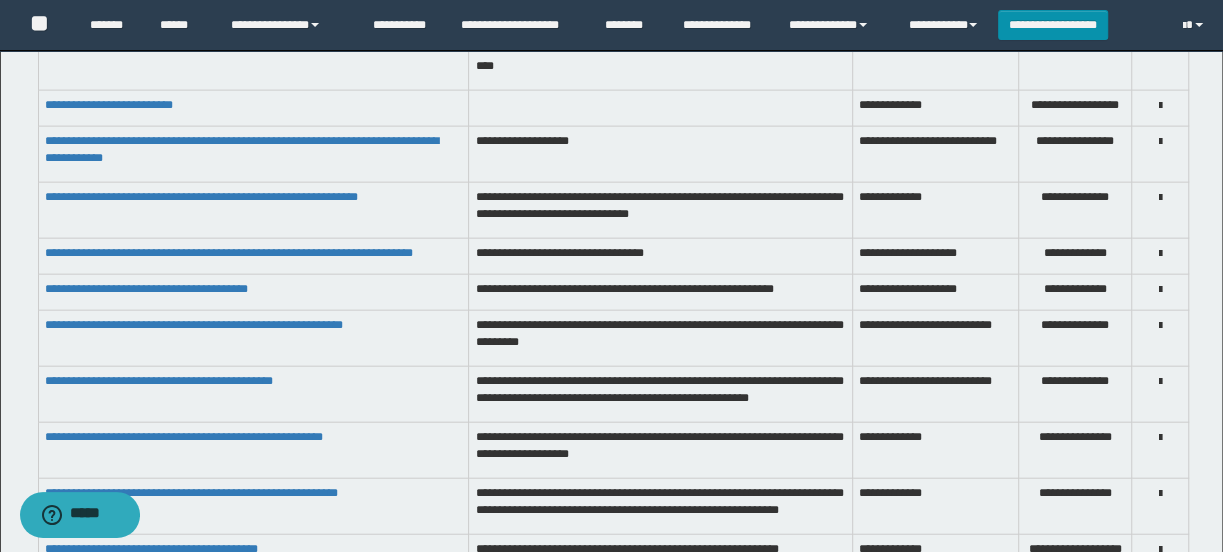 scroll, scrollTop: 7107, scrollLeft: 0, axis: vertical 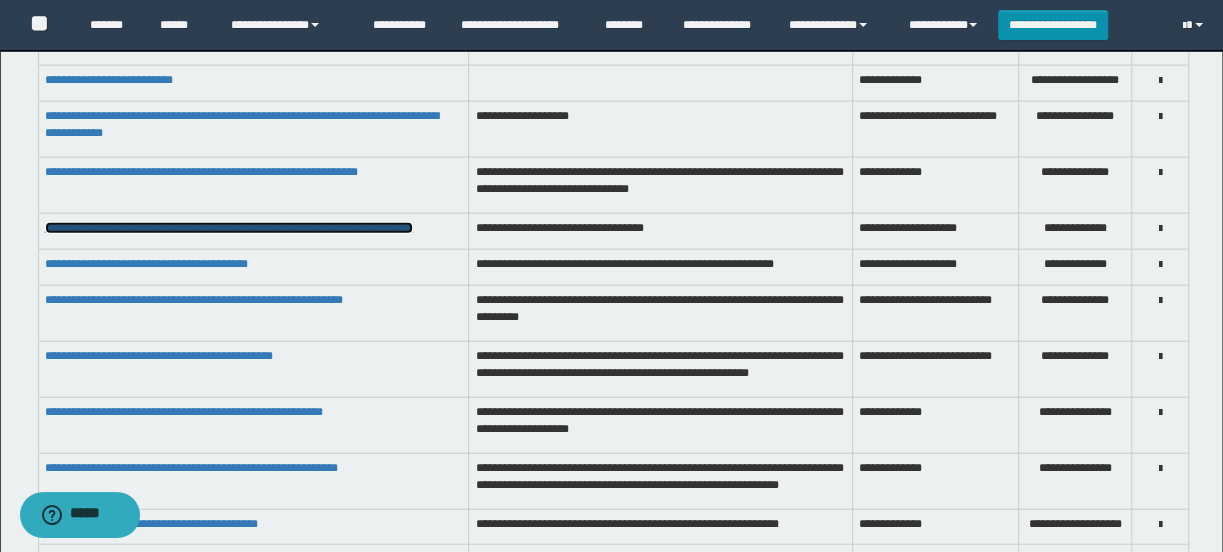 click on "**********" at bounding box center [229, 228] 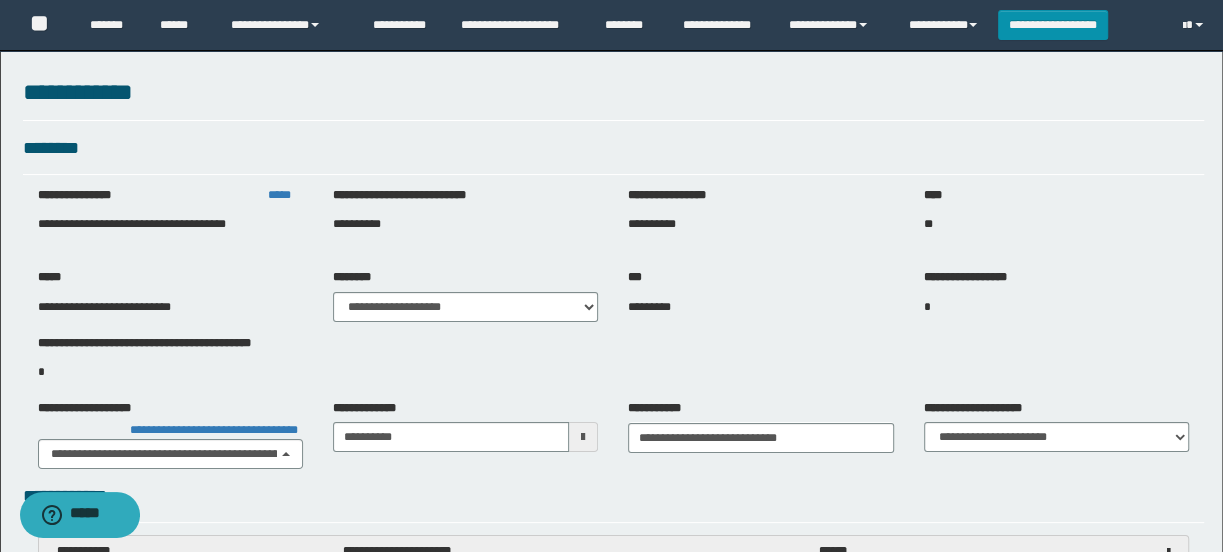 scroll, scrollTop: 161, scrollLeft: 0, axis: vertical 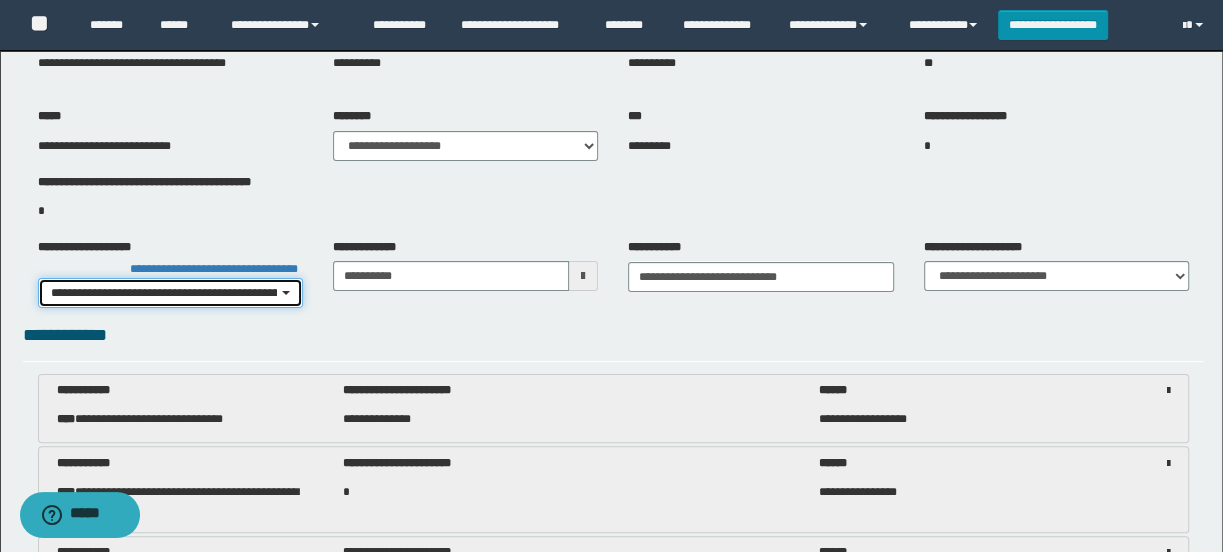 click on "**********" at bounding box center [170, 293] 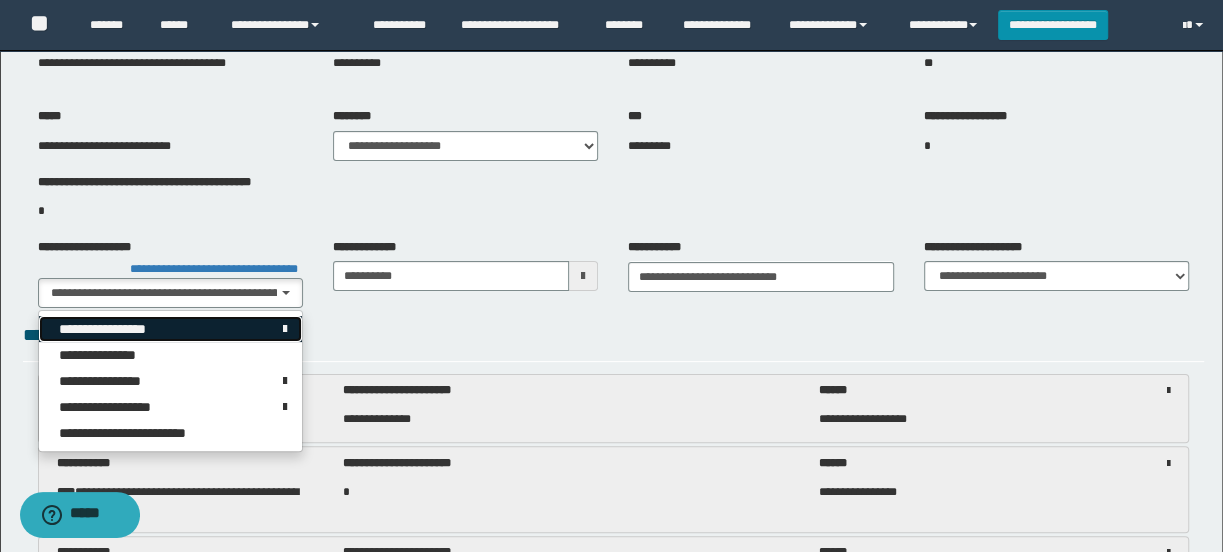 click on "**********" at bounding box center (170, 329) 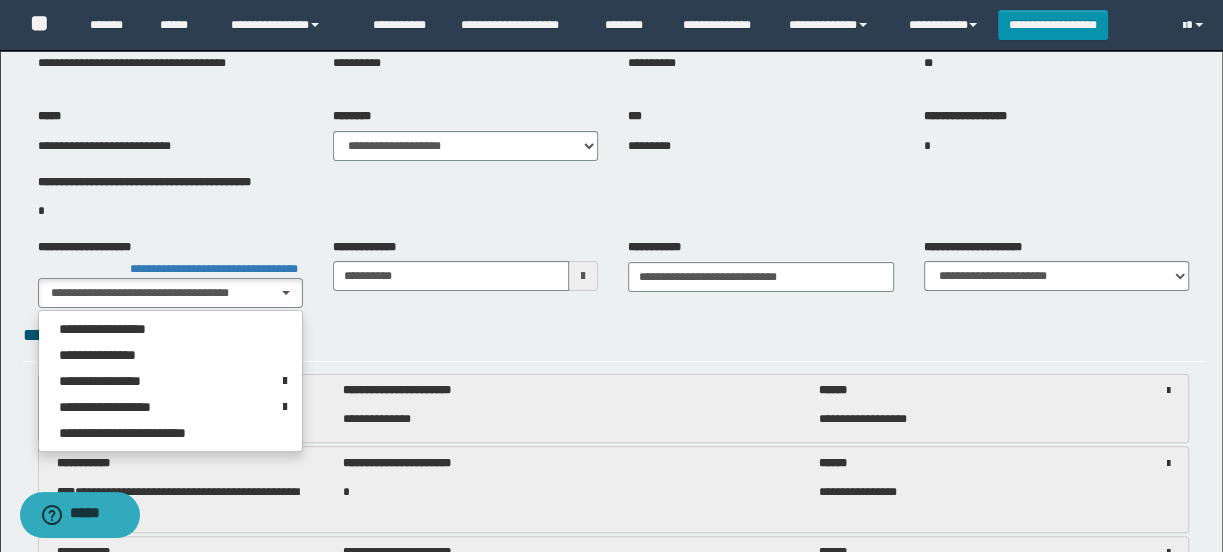 click on "**********" at bounding box center (613, 344) 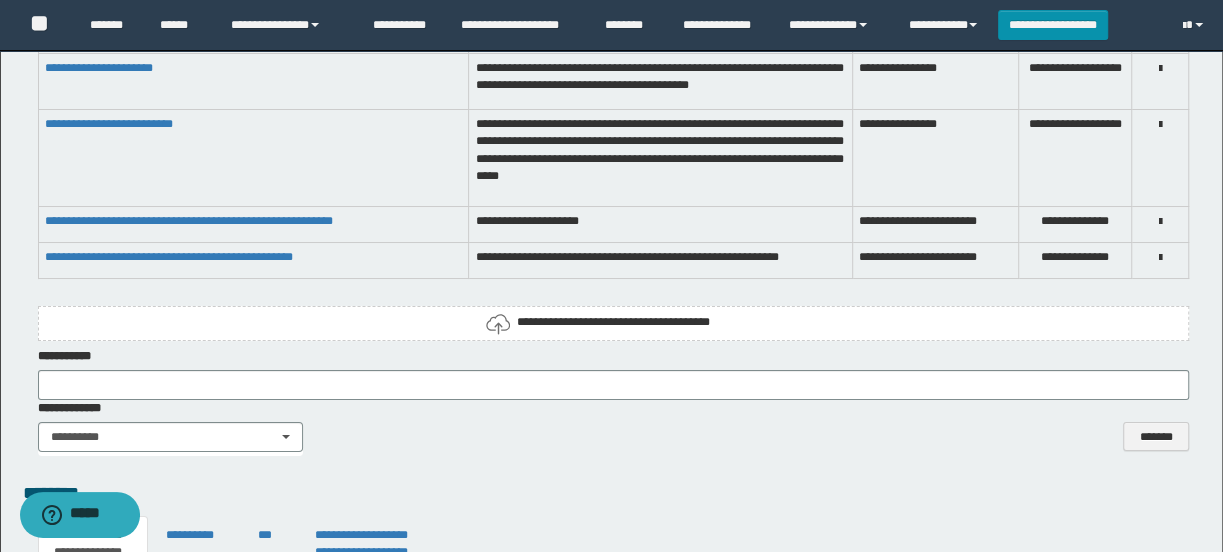 scroll, scrollTop: 8941, scrollLeft: 0, axis: vertical 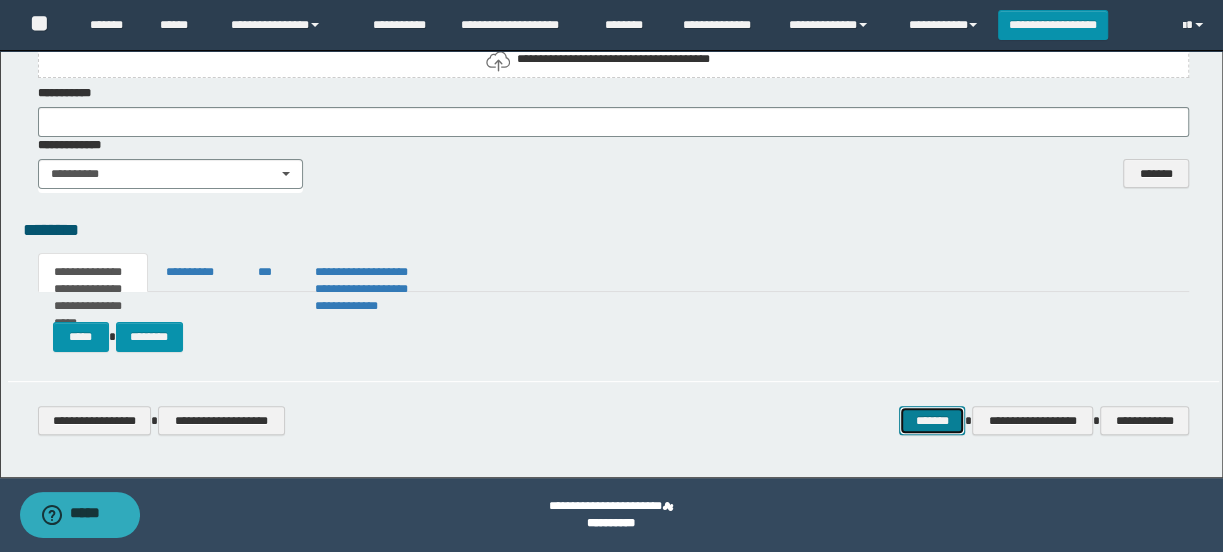 click on "*******" at bounding box center (932, 421) 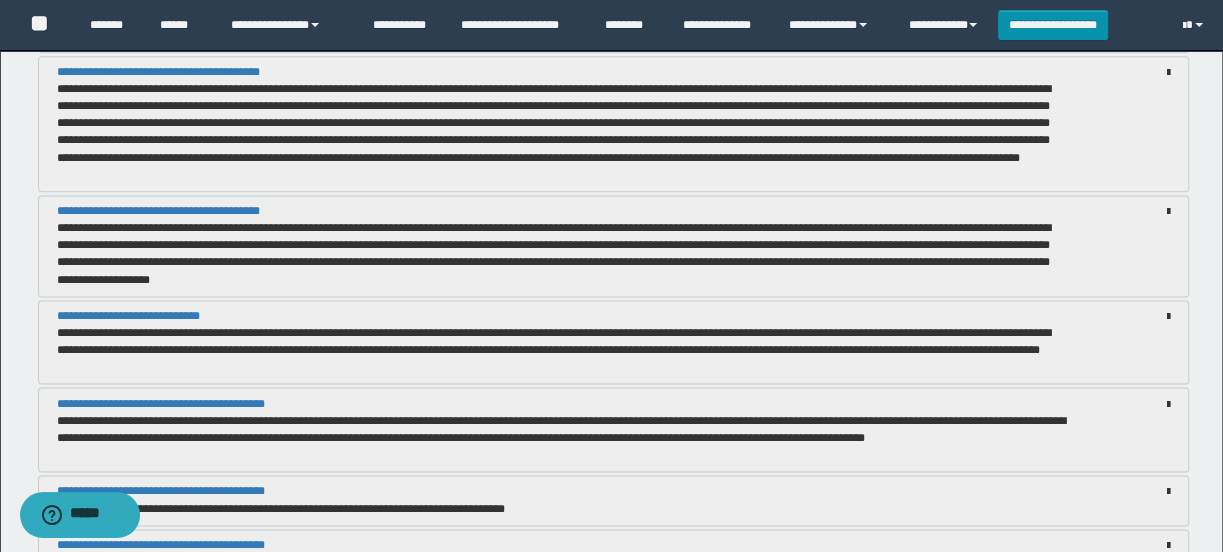 scroll, scrollTop: 5863, scrollLeft: 0, axis: vertical 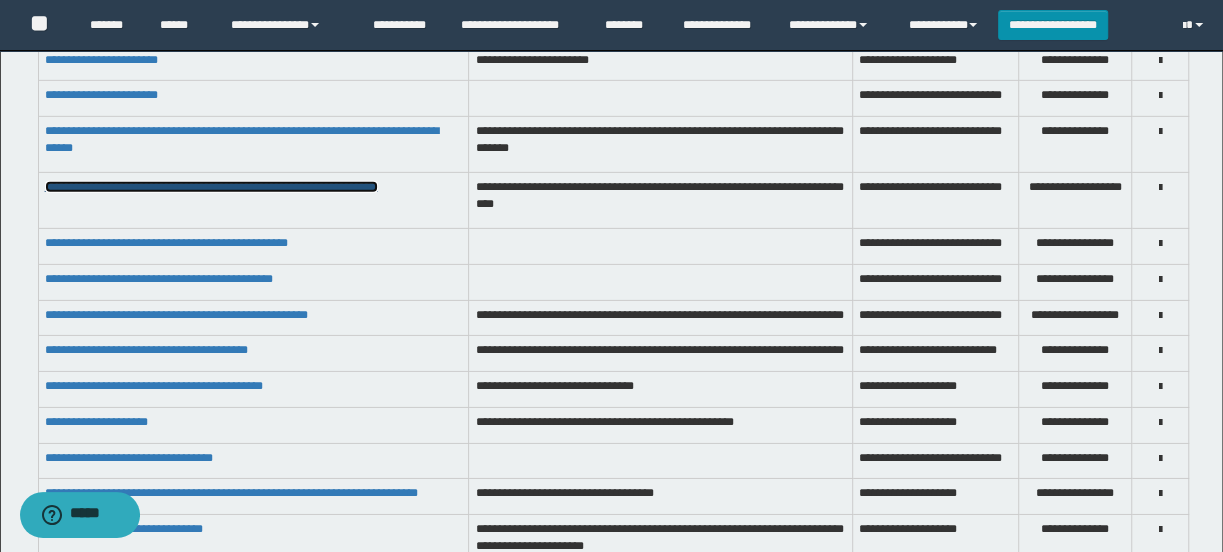 click on "**********" at bounding box center [211, 187] 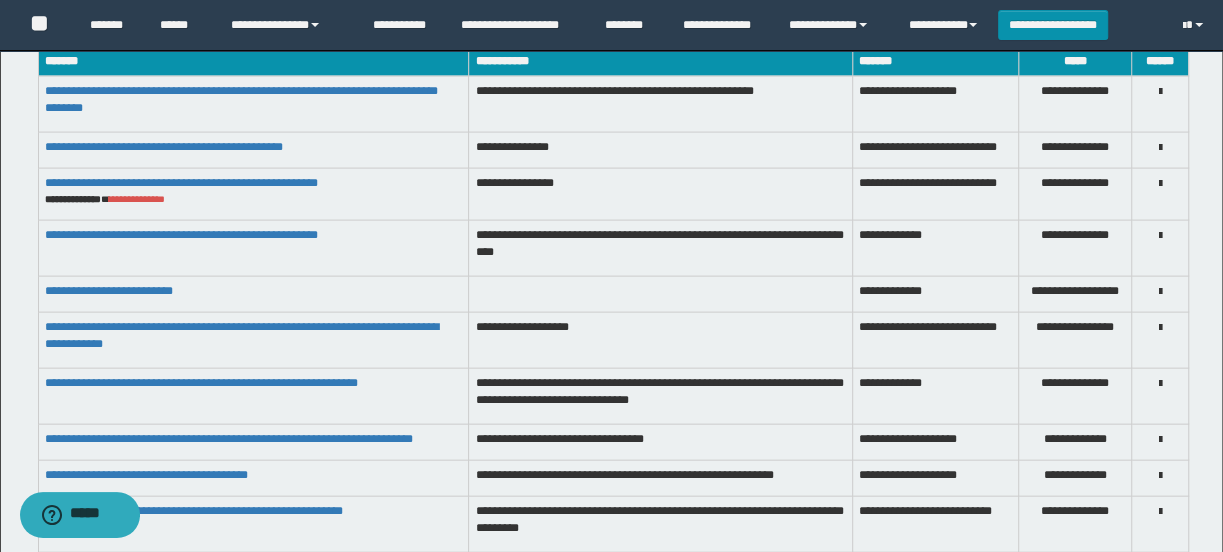 scroll, scrollTop: 6864, scrollLeft: 0, axis: vertical 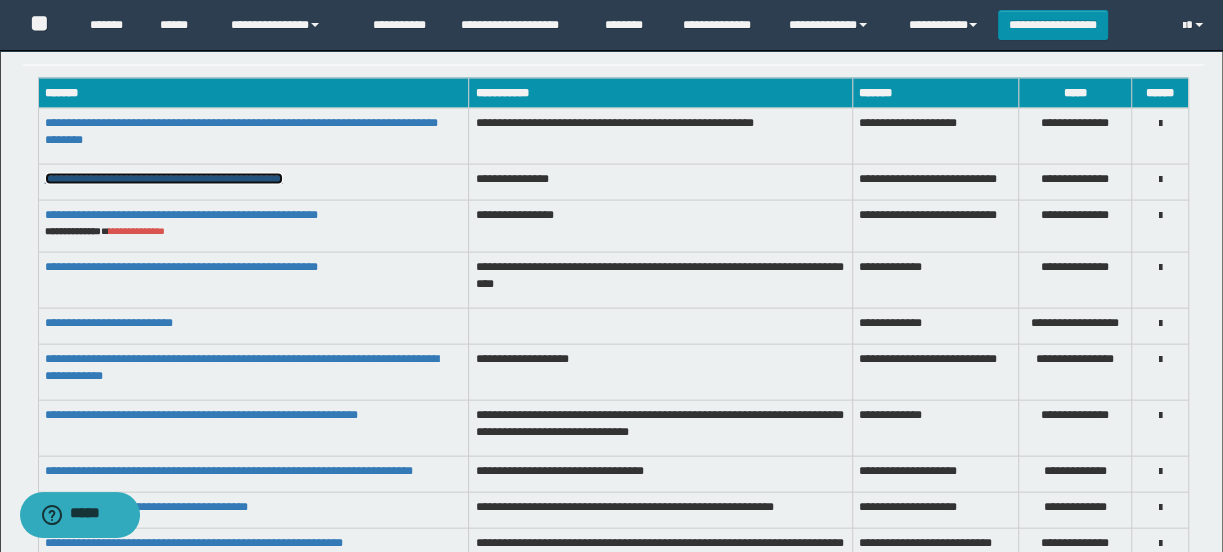 click on "**********" at bounding box center [164, 179] 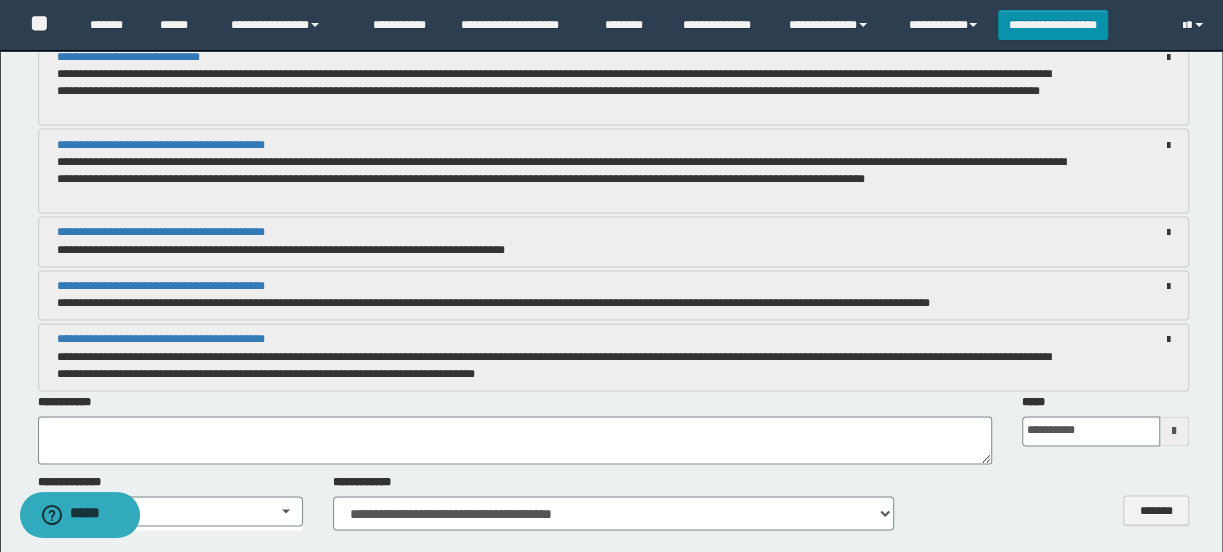 scroll, scrollTop: 6319, scrollLeft: 0, axis: vertical 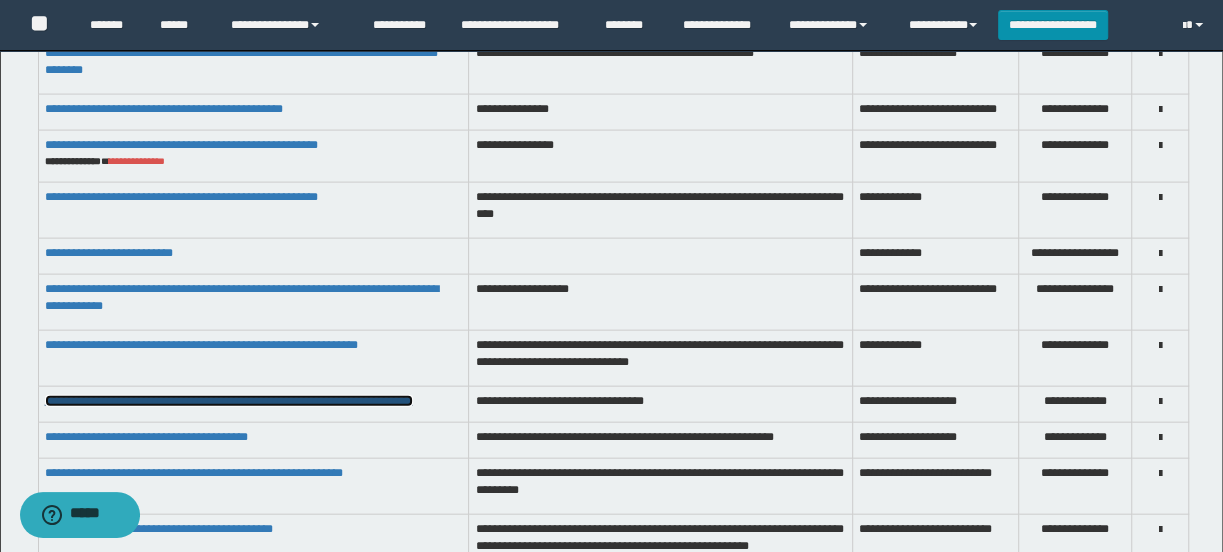click on "**********" at bounding box center (229, 401) 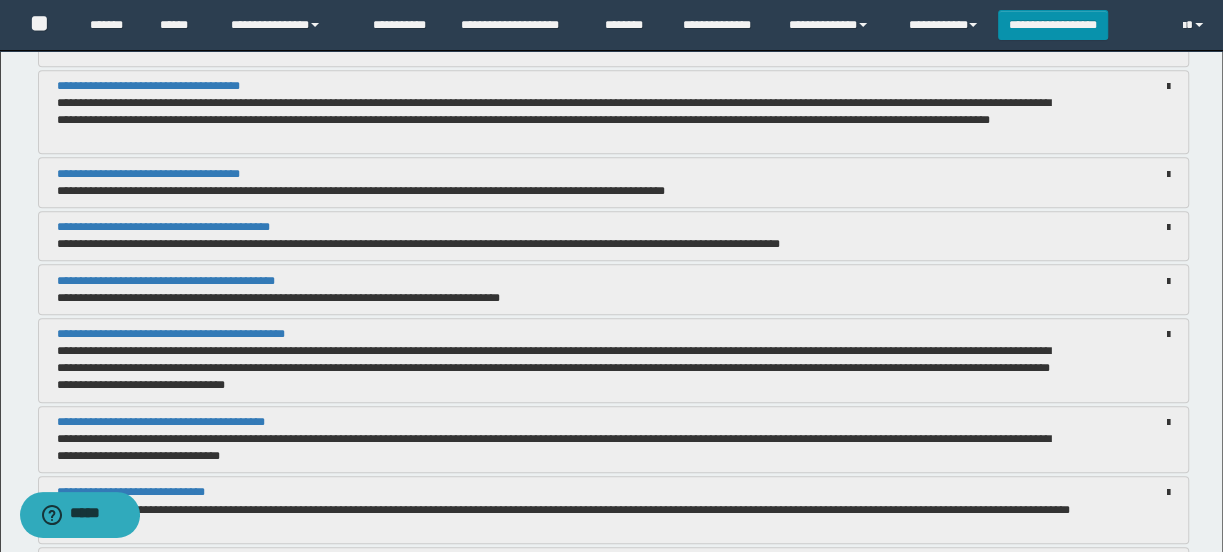 scroll, scrollTop: 5116, scrollLeft: 0, axis: vertical 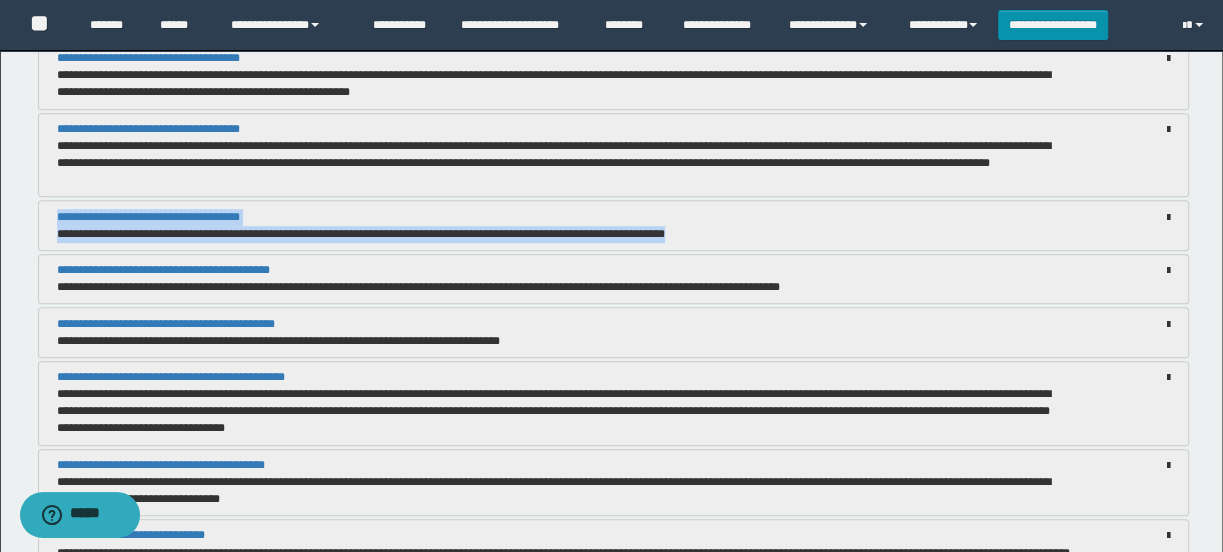 drag, startPoint x: 732, startPoint y: 228, endPoint x: 45, endPoint y: 219, distance: 687.05896 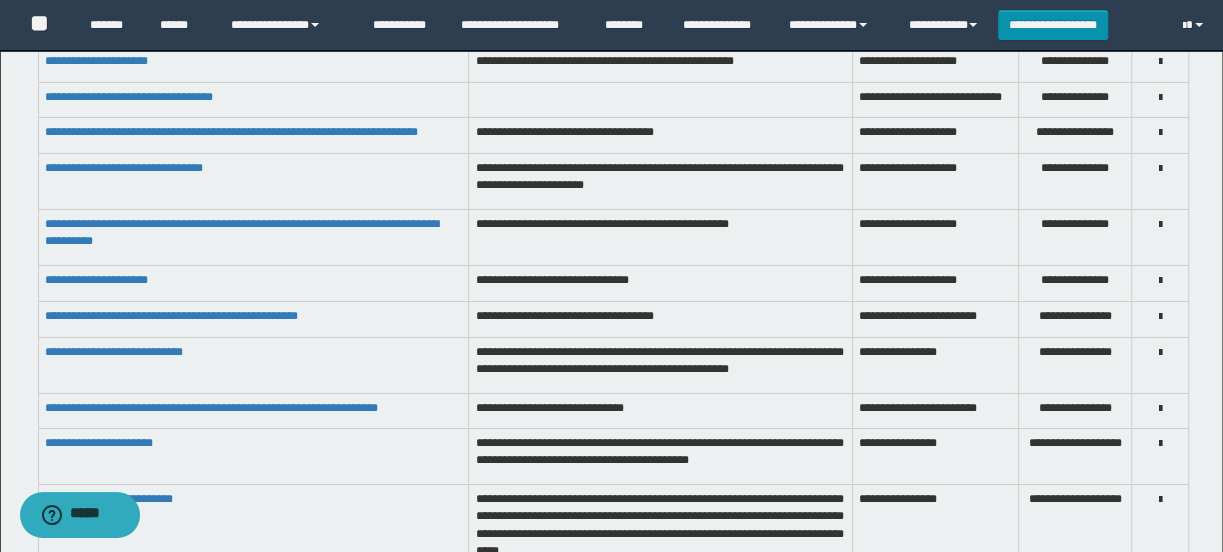 scroll, scrollTop: 8661, scrollLeft: 0, axis: vertical 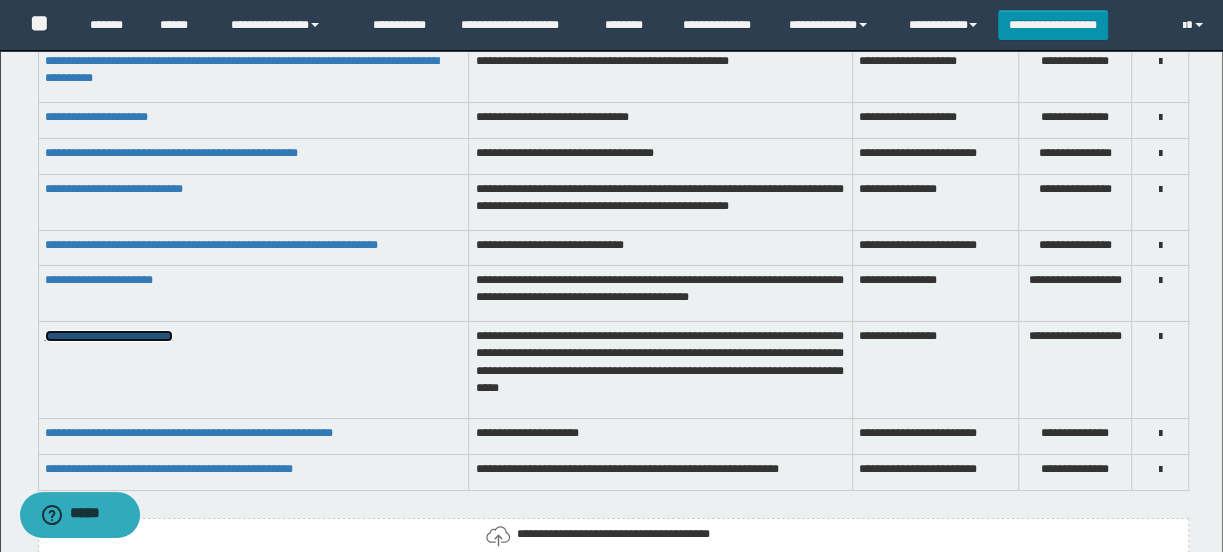 click on "**********" at bounding box center [109, 336] 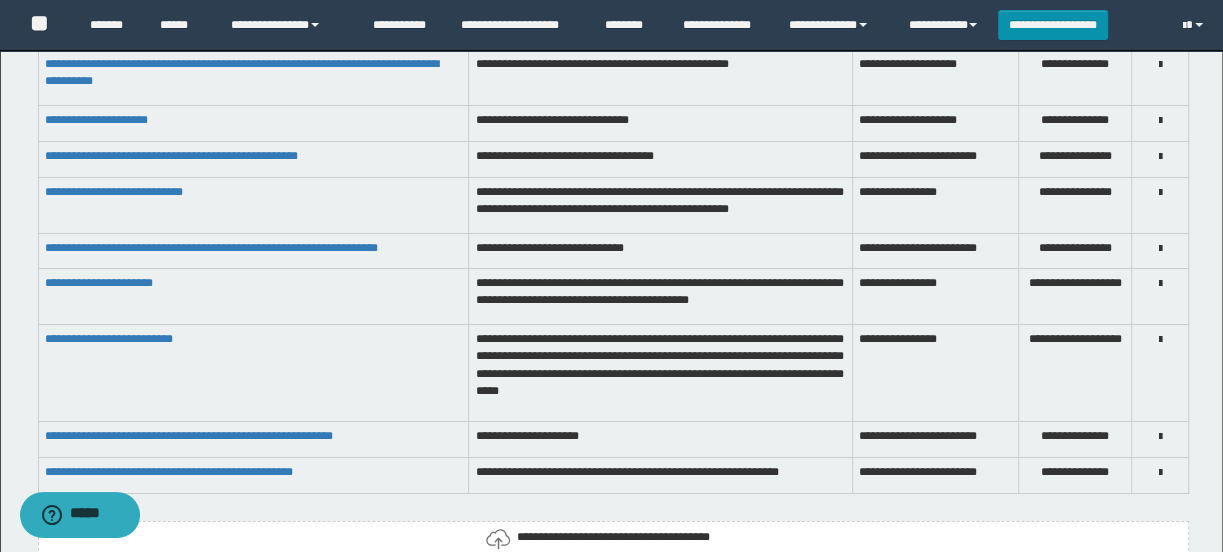 scroll, scrollTop: 8570, scrollLeft: 0, axis: vertical 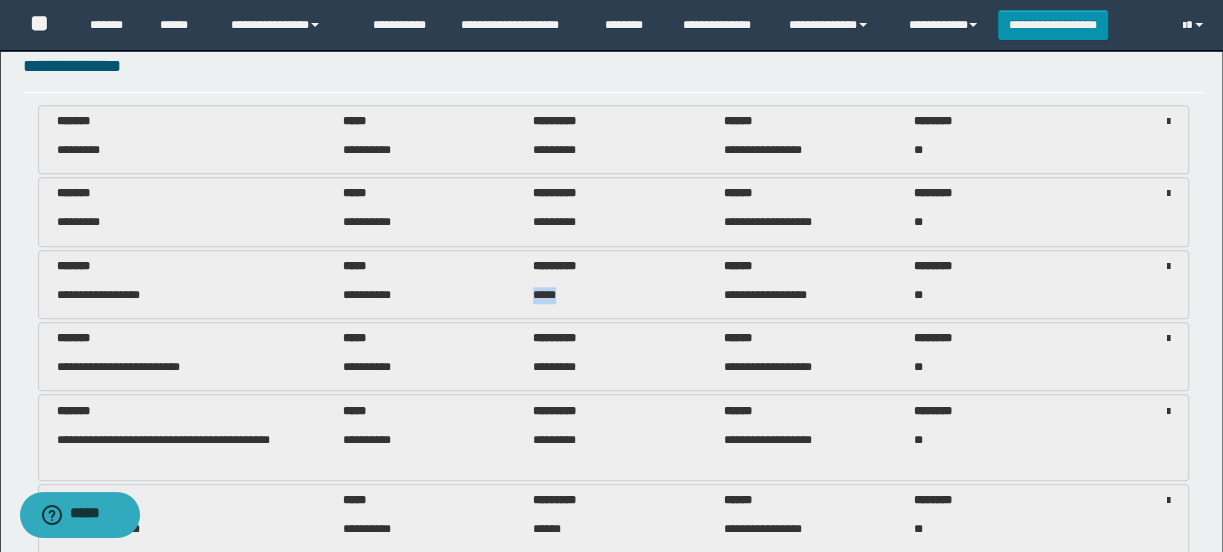 drag, startPoint x: 533, startPoint y: 297, endPoint x: 571, endPoint y: 297, distance: 38 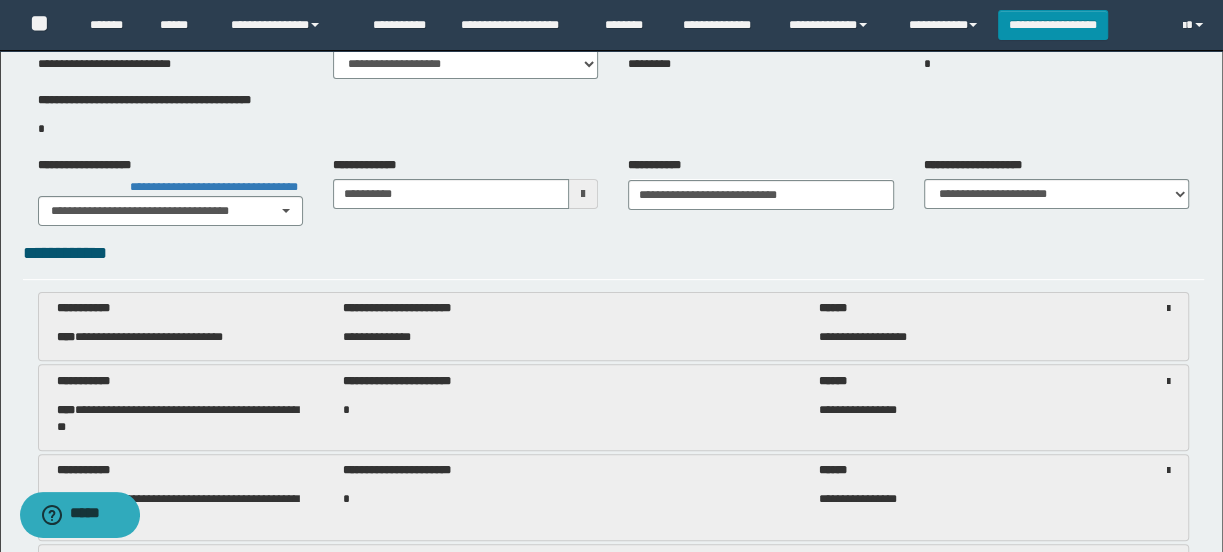 scroll, scrollTop: 56, scrollLeft: 0, axis: vertical 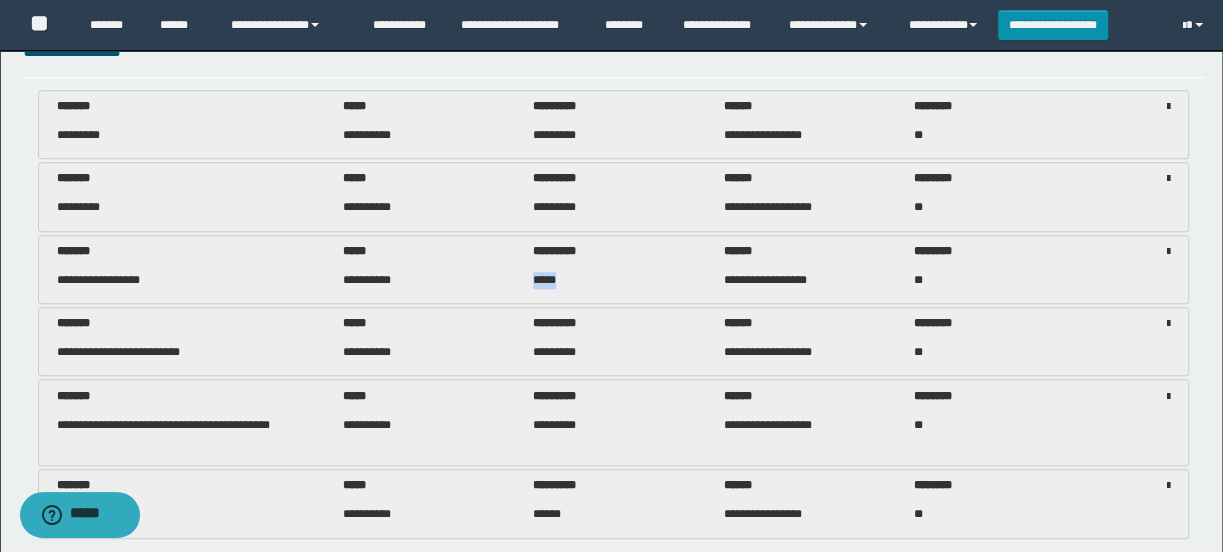 click on "*****" at bounding box center (613, 280) 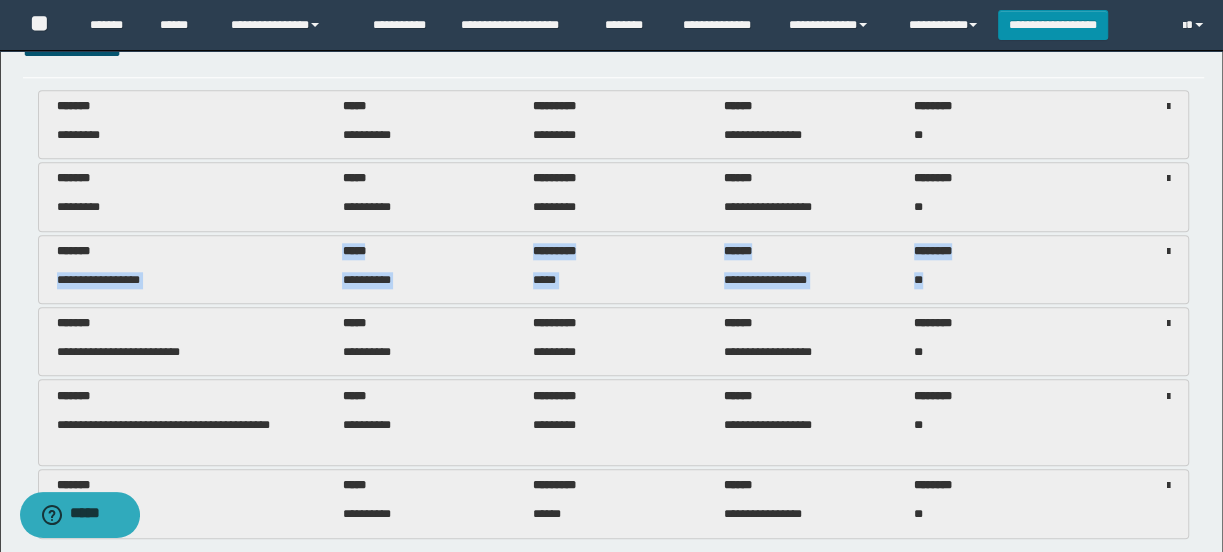 drag, startPoint x: 57, startPoint y: 277, endPoint x: 930, endPoint y: 289, distance: 873.08246 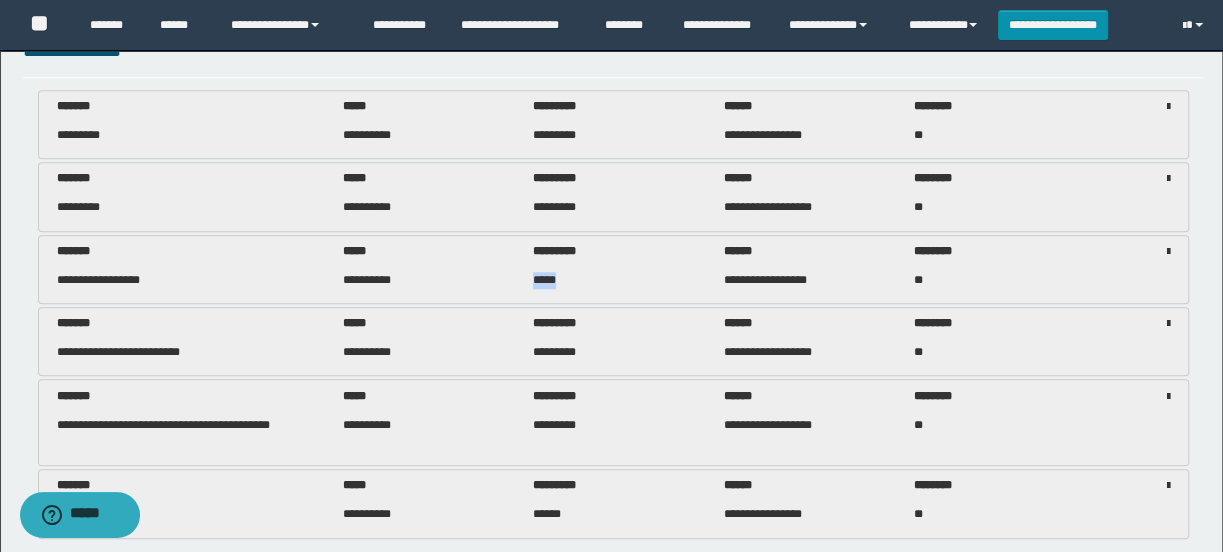 drag, startPoint x: 569, startPoint y: 285, endPoint x: 521, endPoint y: 280, distance: 48.259712 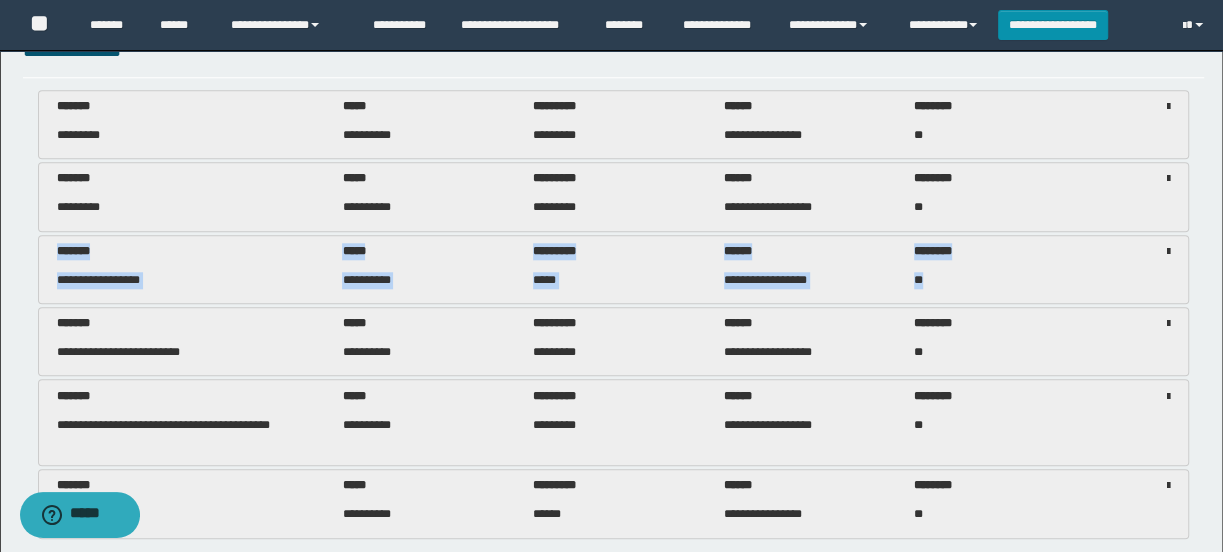 drag, startPoint x: 52, startPoint y: 248, endPoint x: 943, endPoint y: 286, distance: 891.80994 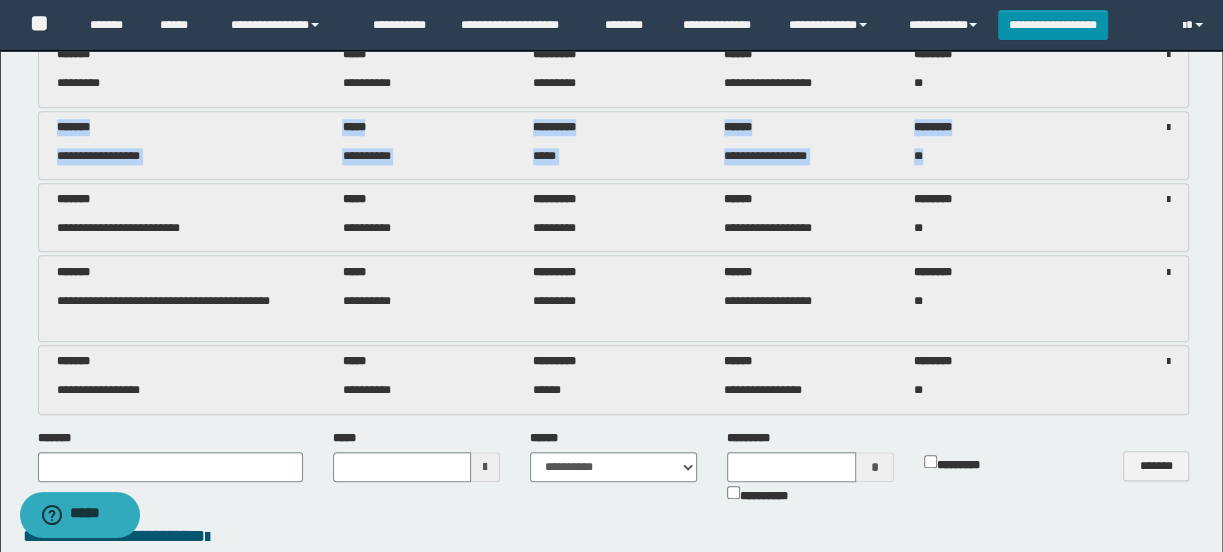 scroll, scrollTop: 1147, scrollLeft: 0, axis: vertical 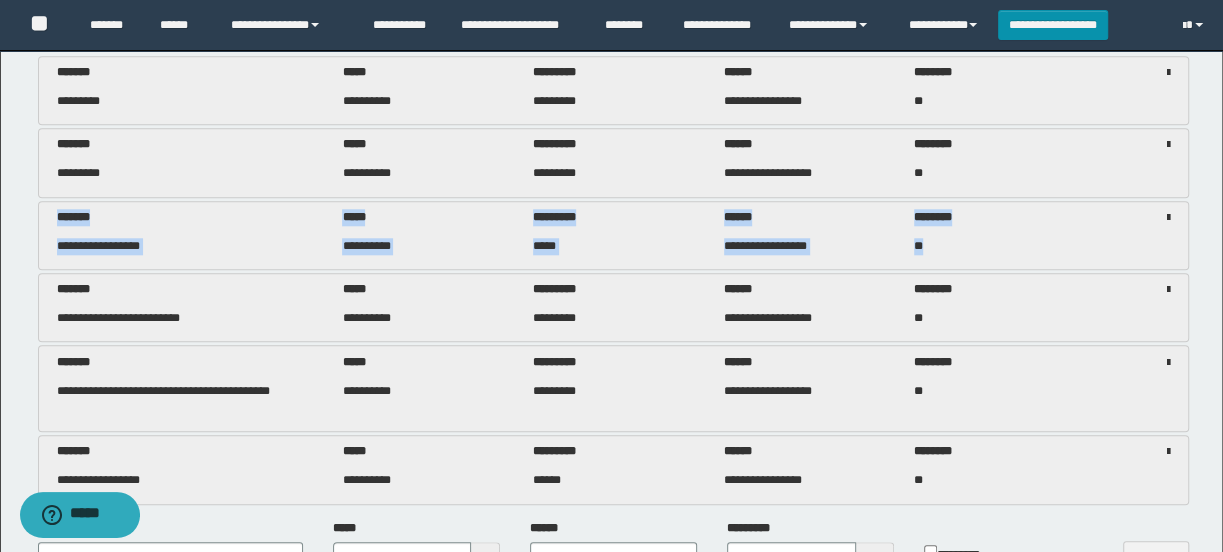 click on "[FIRST]
[LAST]
[CITY]
[STATE]
[POSTAL_CODE]
[COUNTRY]
[PHONE]
[EMAIL]
[SSN]
[FIRST]
[LAST]
[CITY]
[STATE]
[POSTAL_CODE] [COUNTRY] [SSN]" at bounding box center [613, 282] 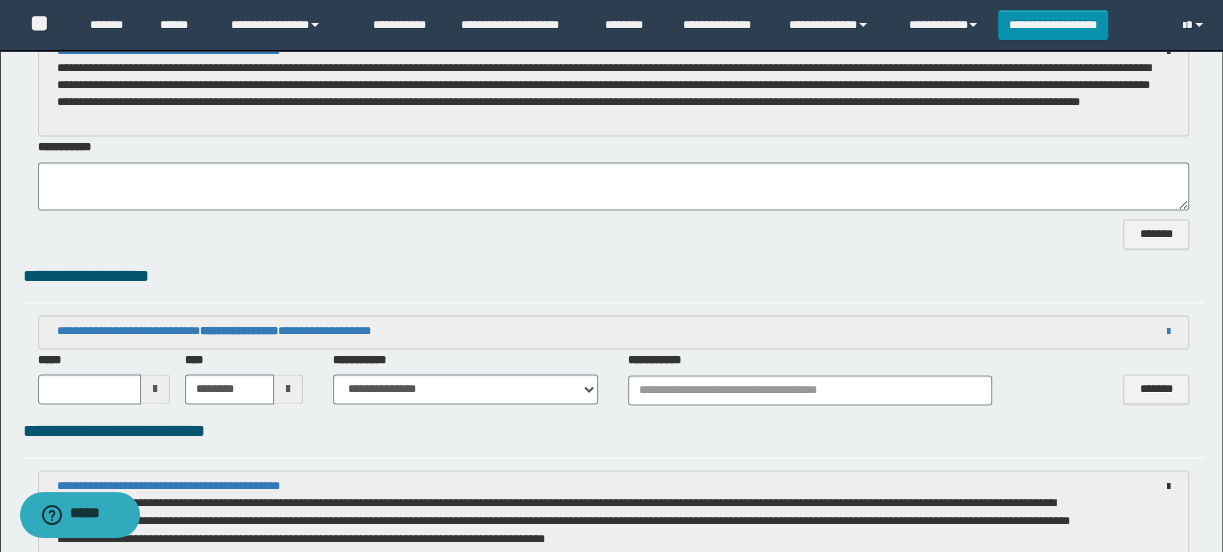 scroll, scrollTop: 1727, scrollLeft: 0, axis: vertical 